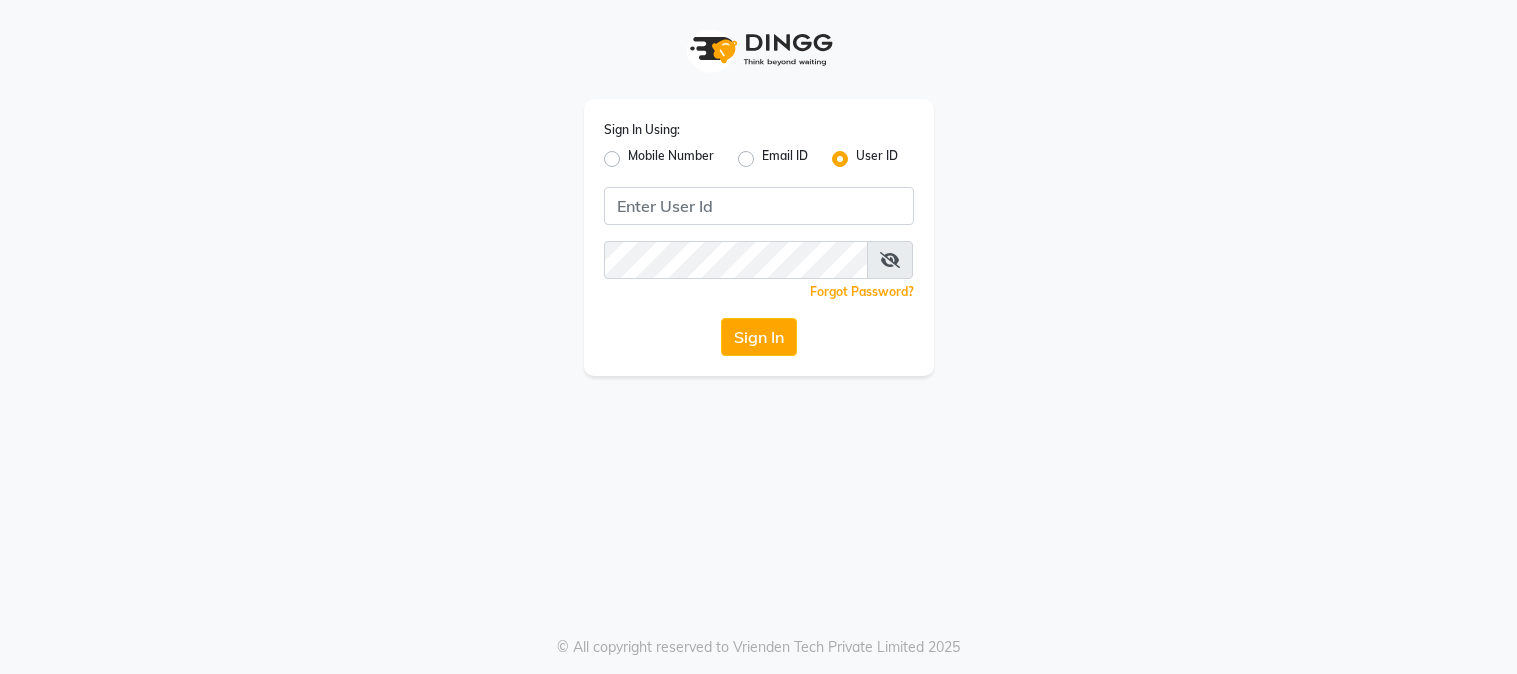 scroll, scrollTop: 0, scrollLeft: 0, axis: both 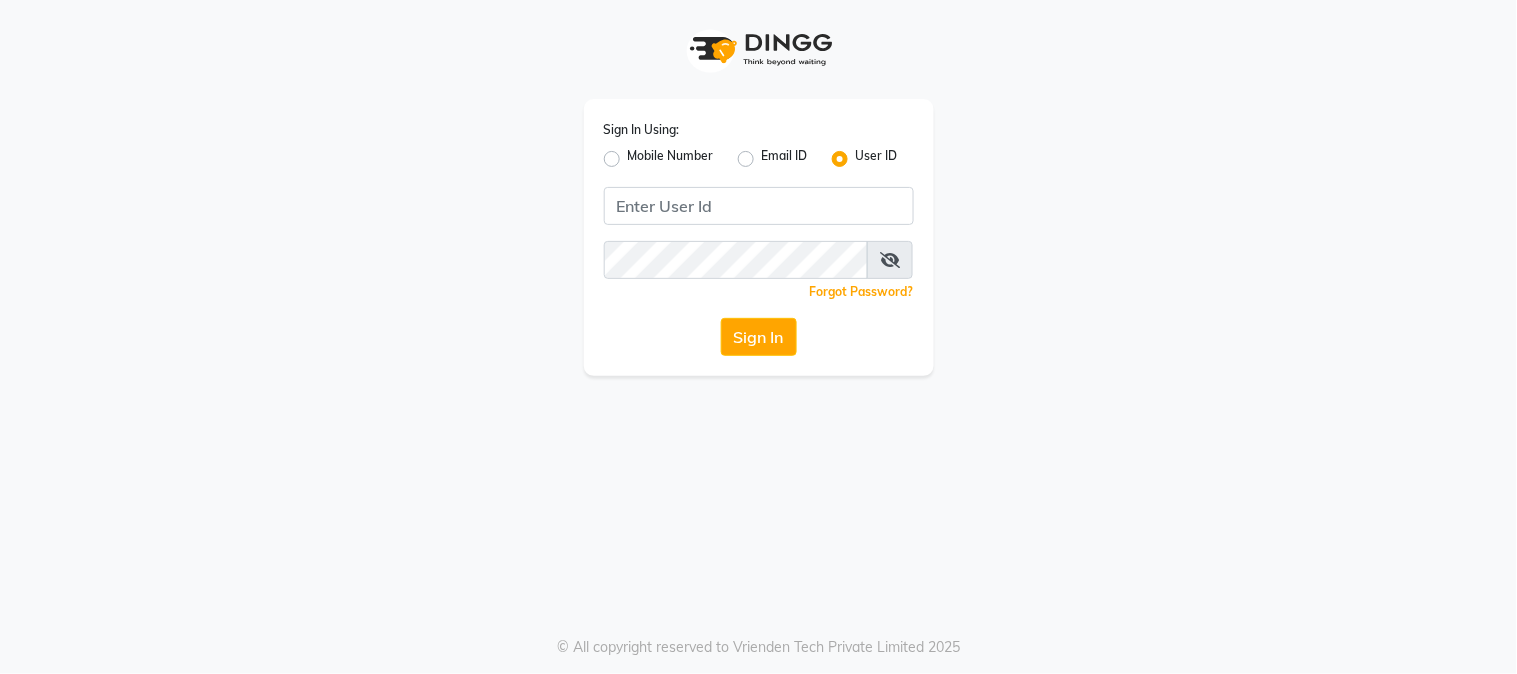 click on "Mobile Number" 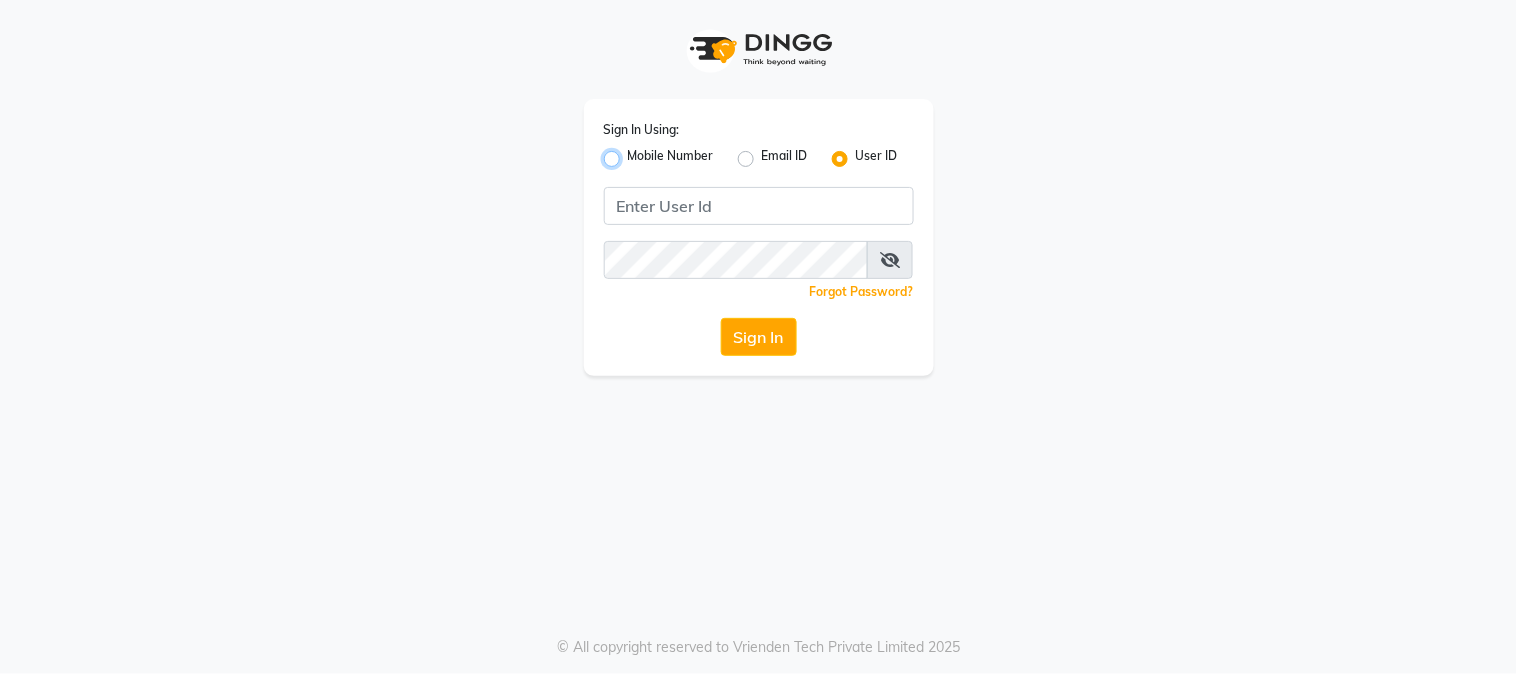 click on "Mobile Number" at bounding box center [634, 153] 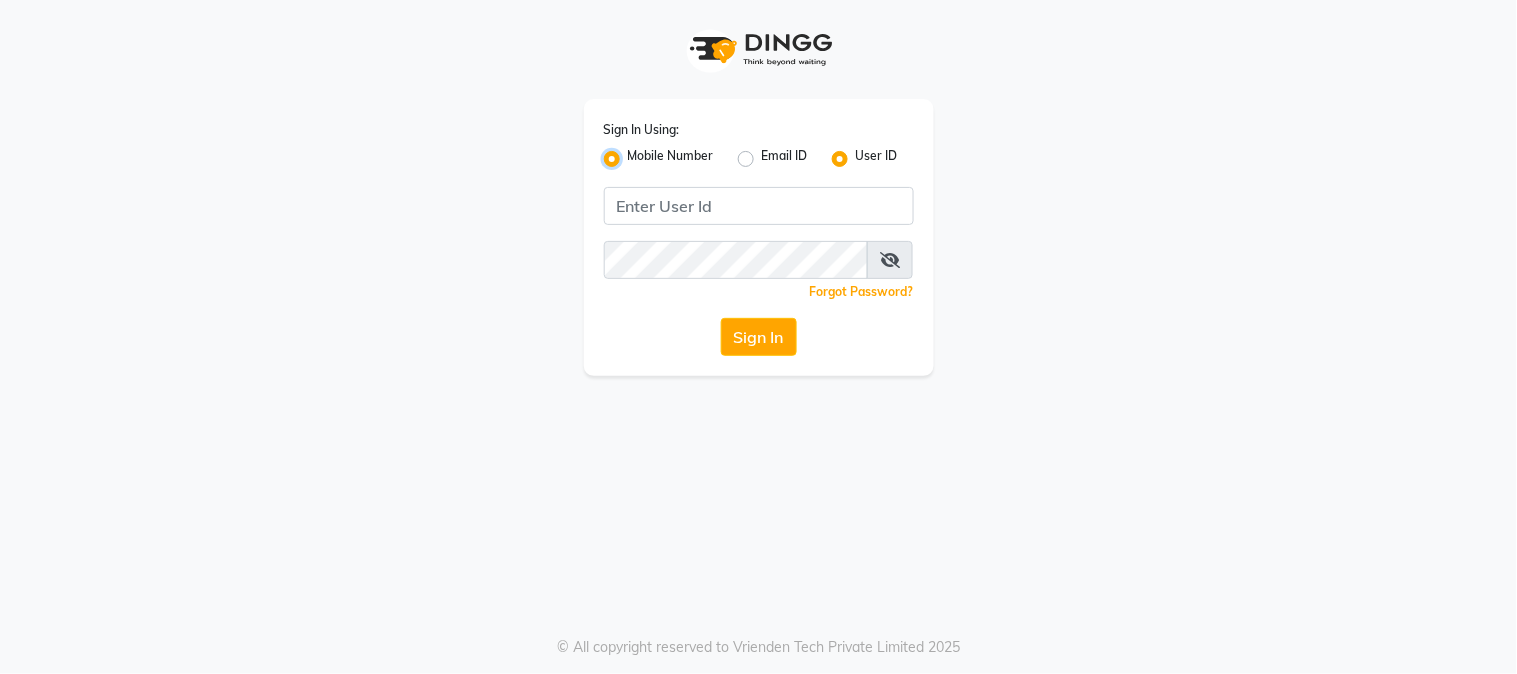 radio on "false" 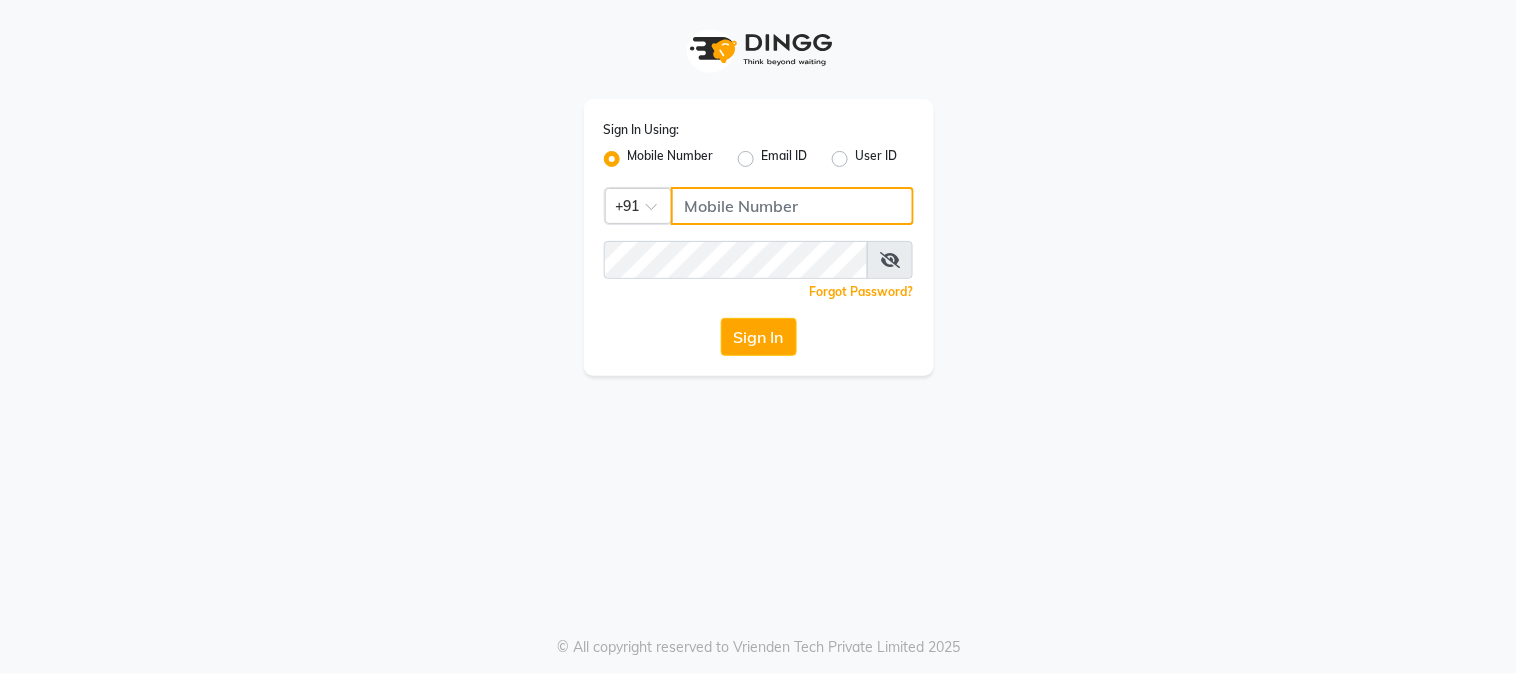 click 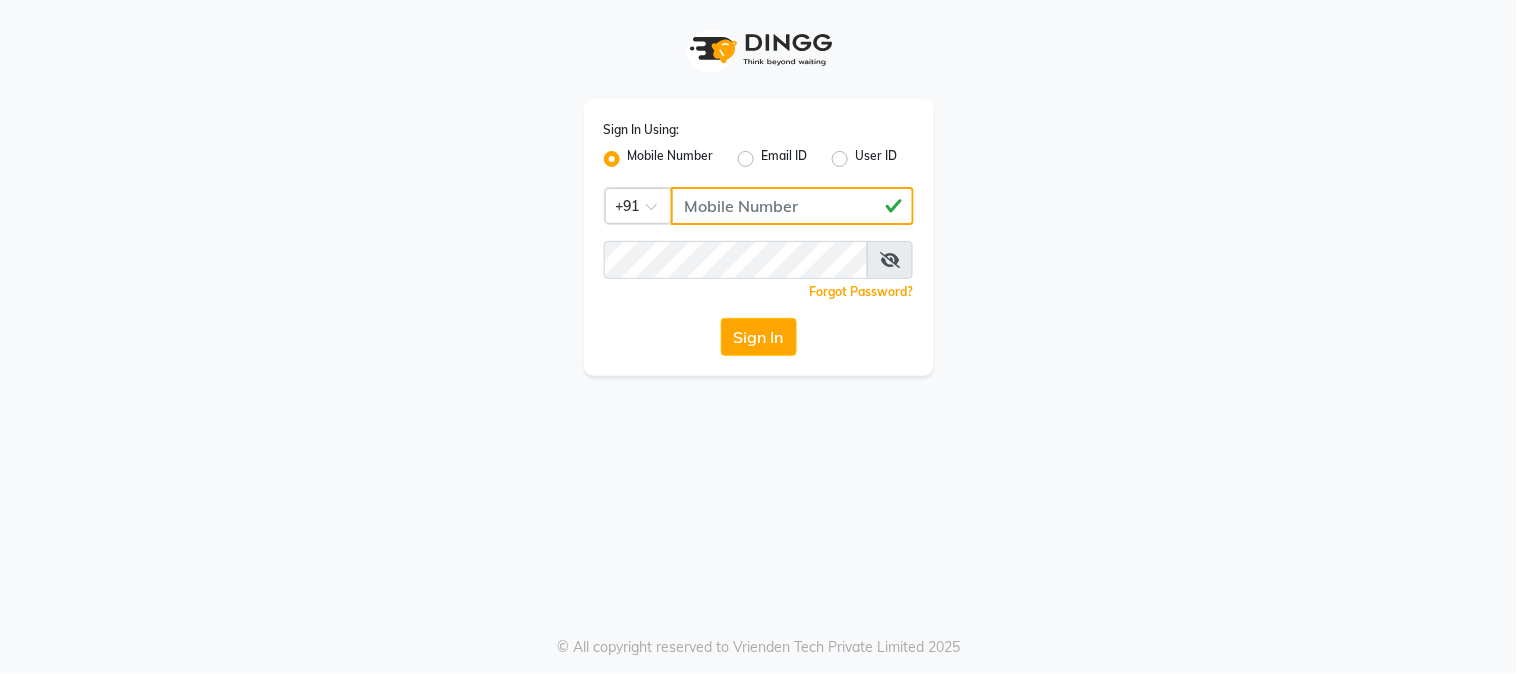 click on "[PHONE]" 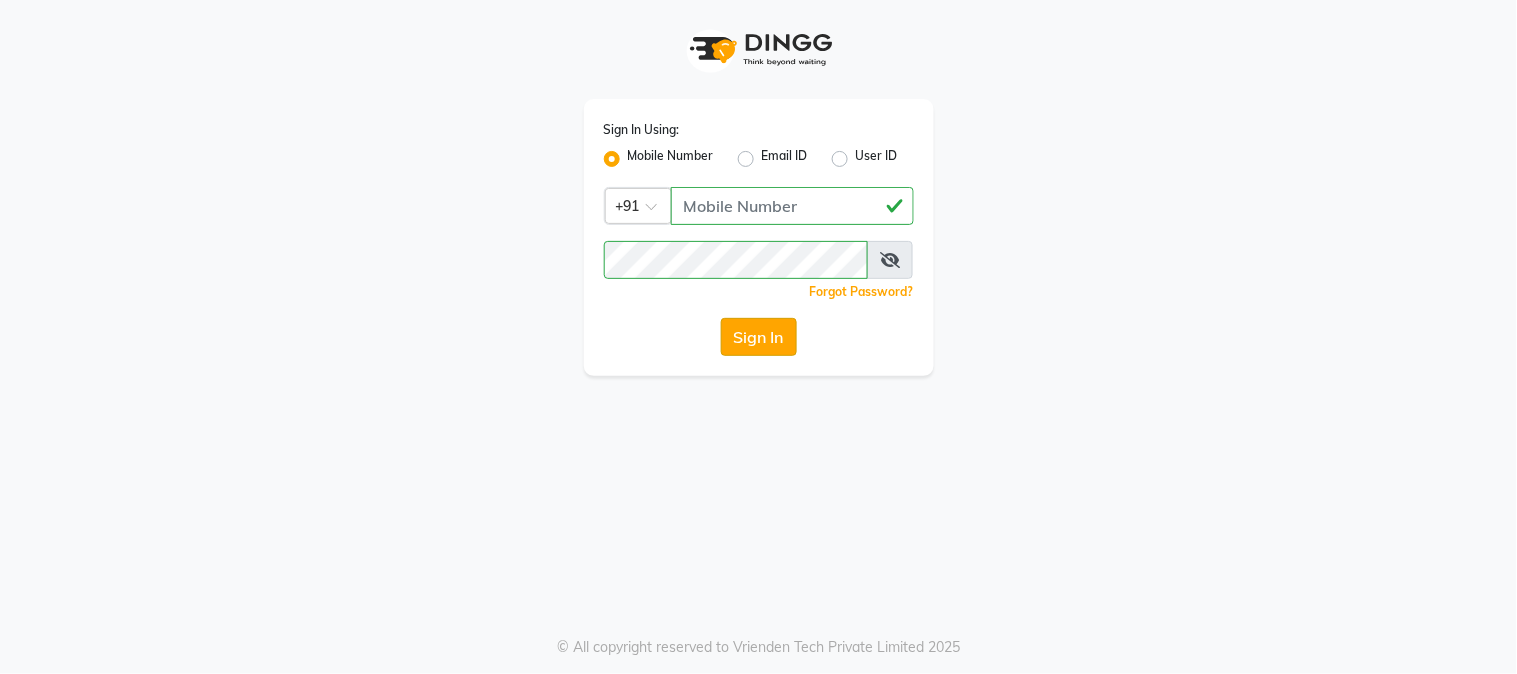 click on "Sign In" 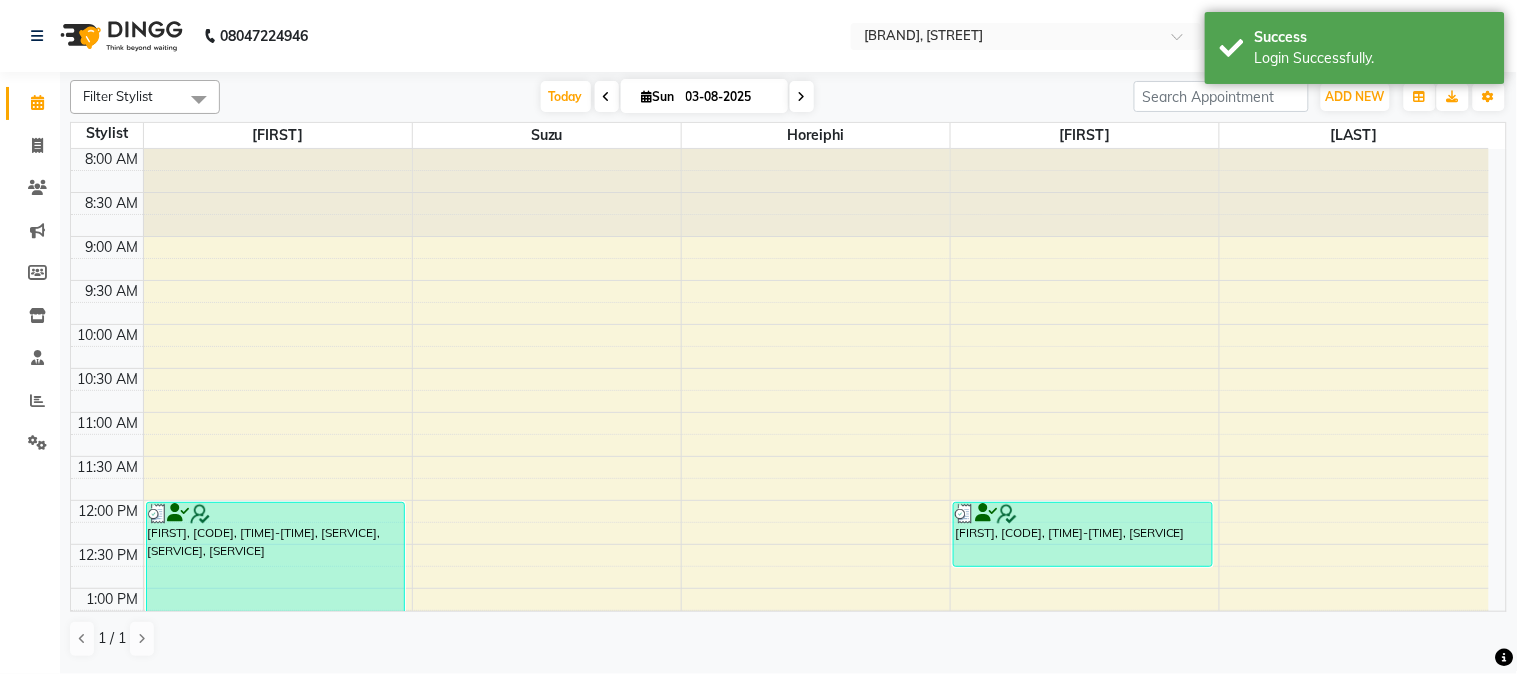scroll, scrollTop: 0, scrollLeft: 0, axis: both 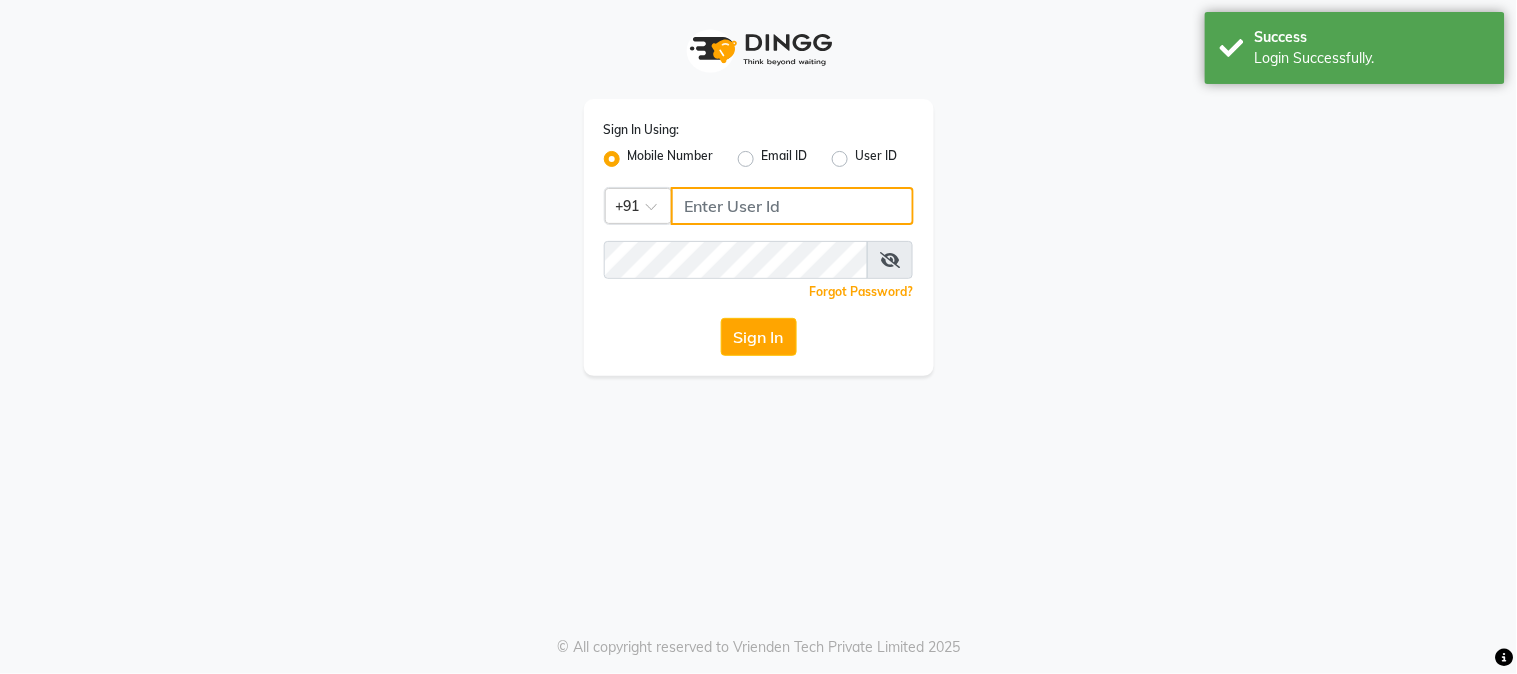 type on "[PHONE]" 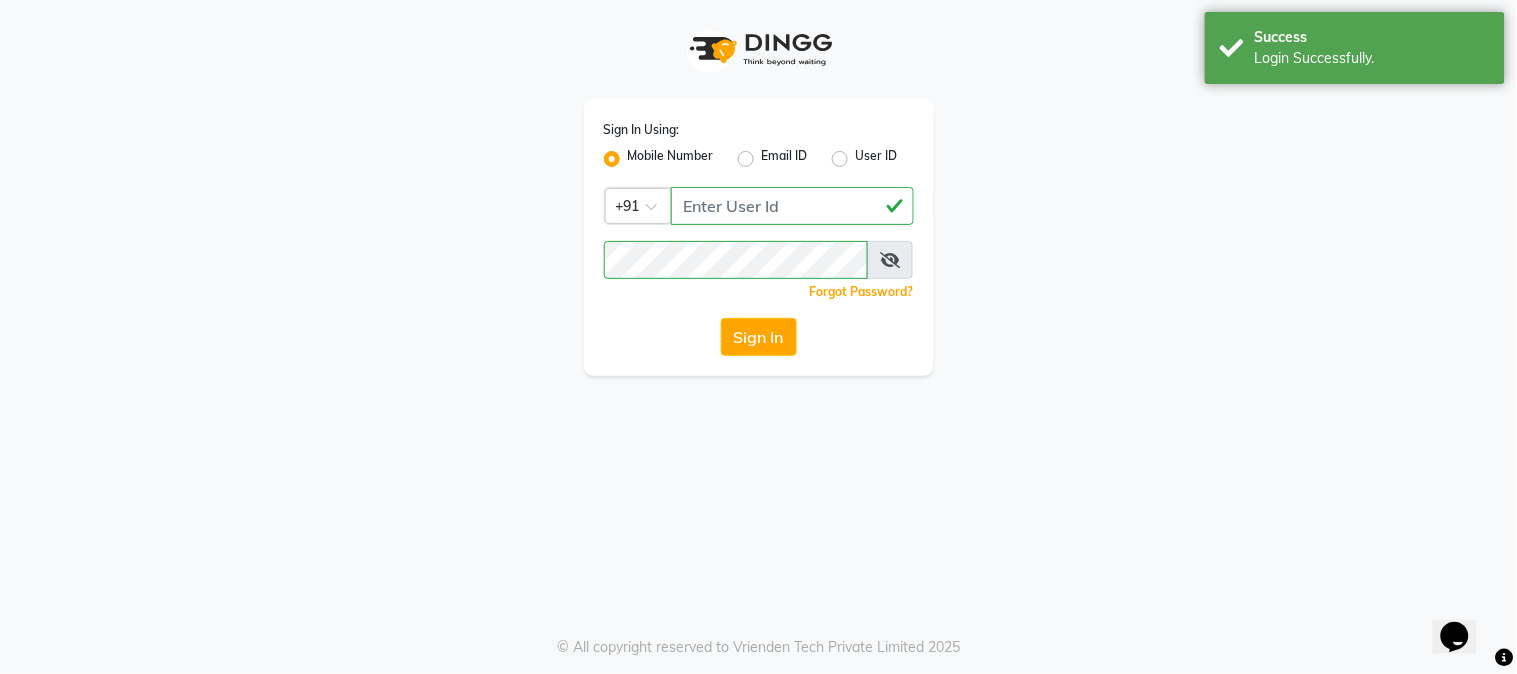 scroll, scrollTop: 0, scrollLeft: 0, axis: both 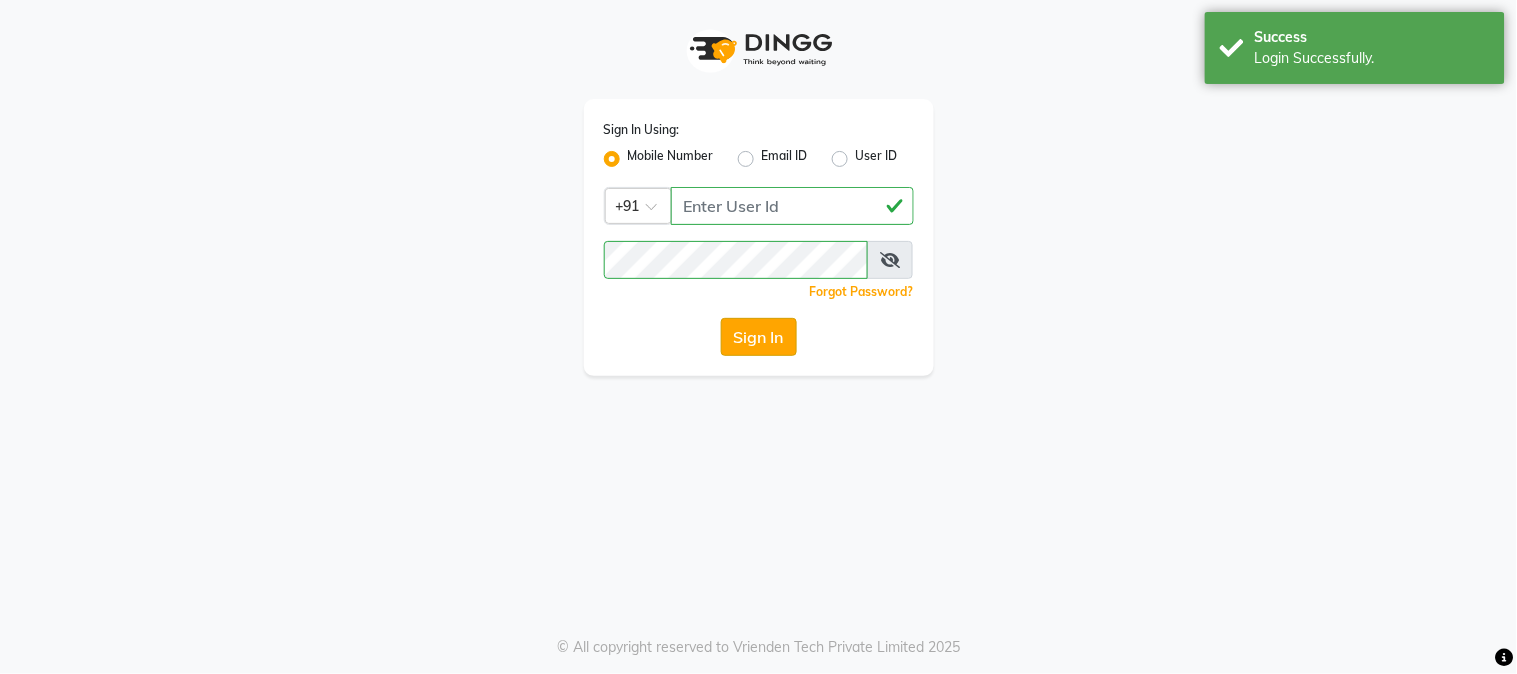click on "Sign In" 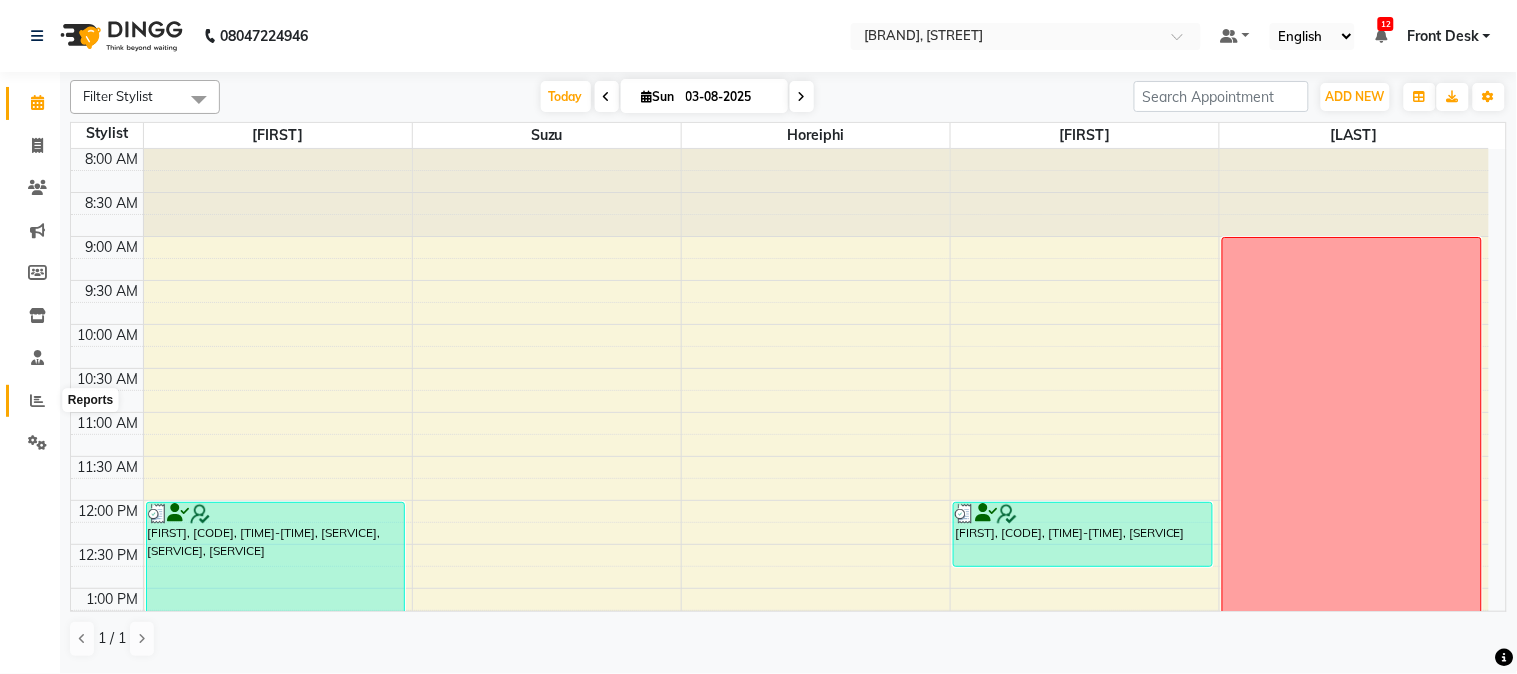 click 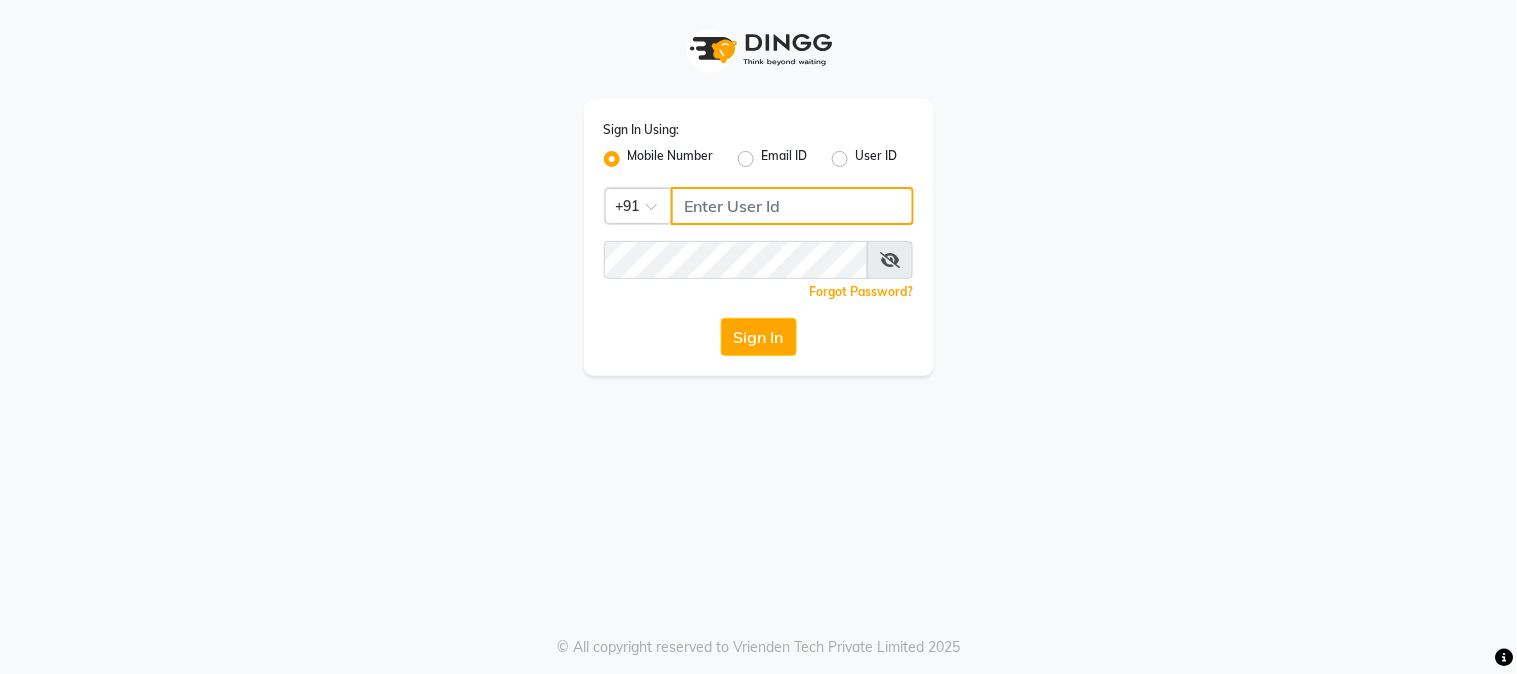 type on "[PHONE]" 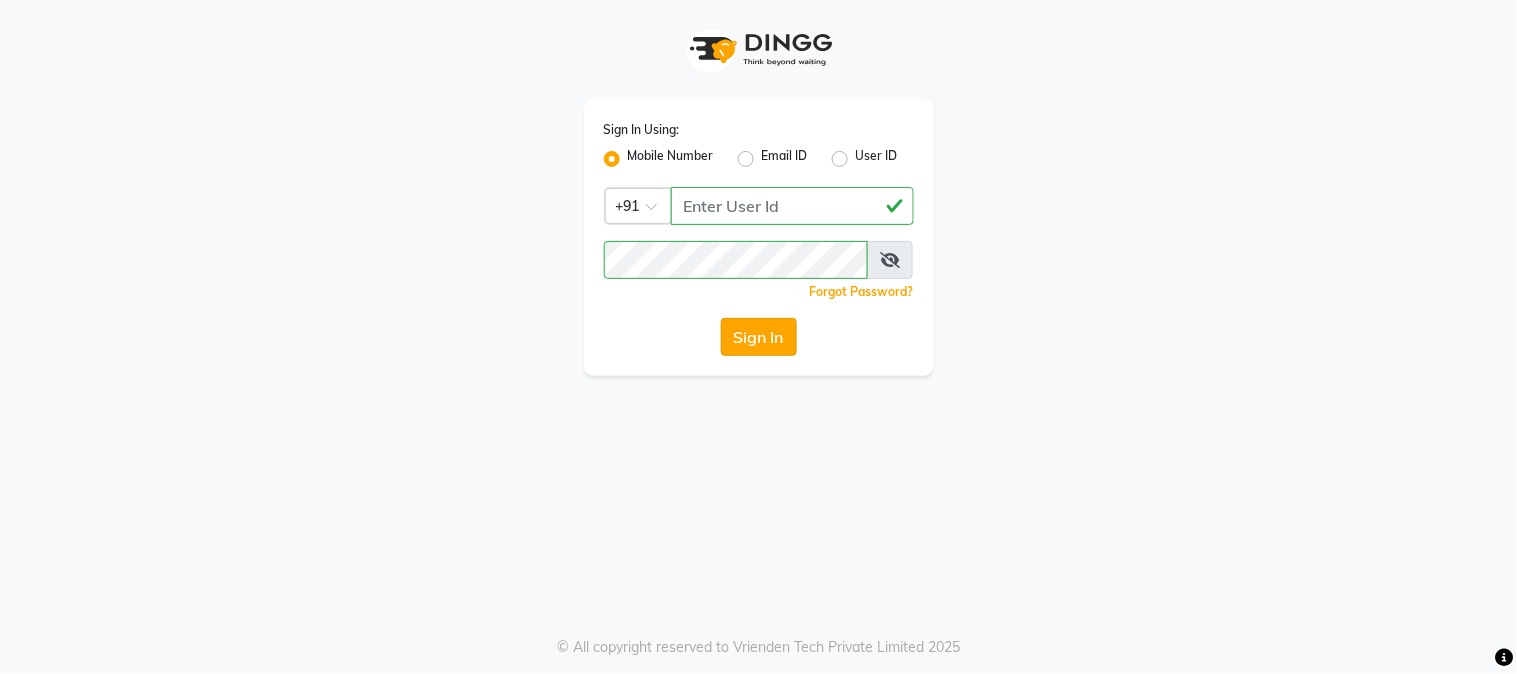 click on "Sign In" 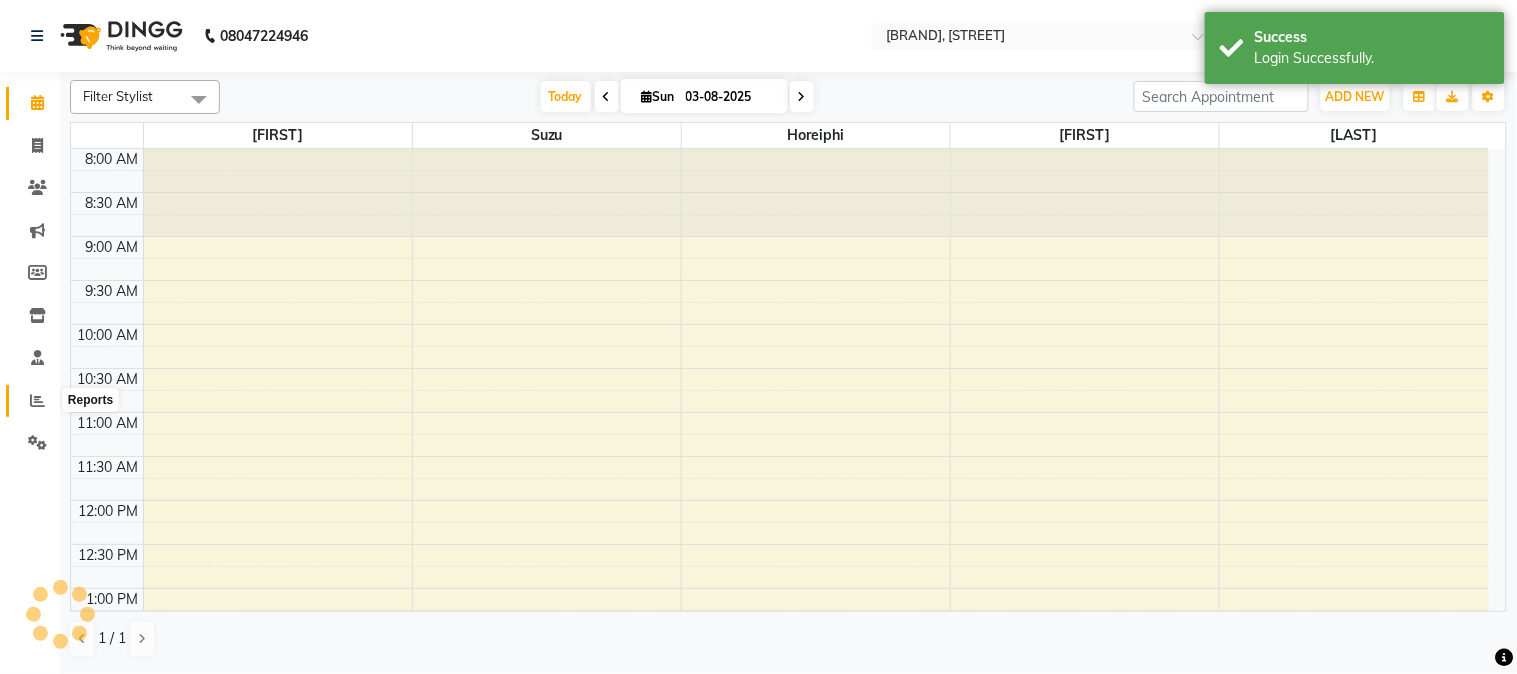 select on "en" 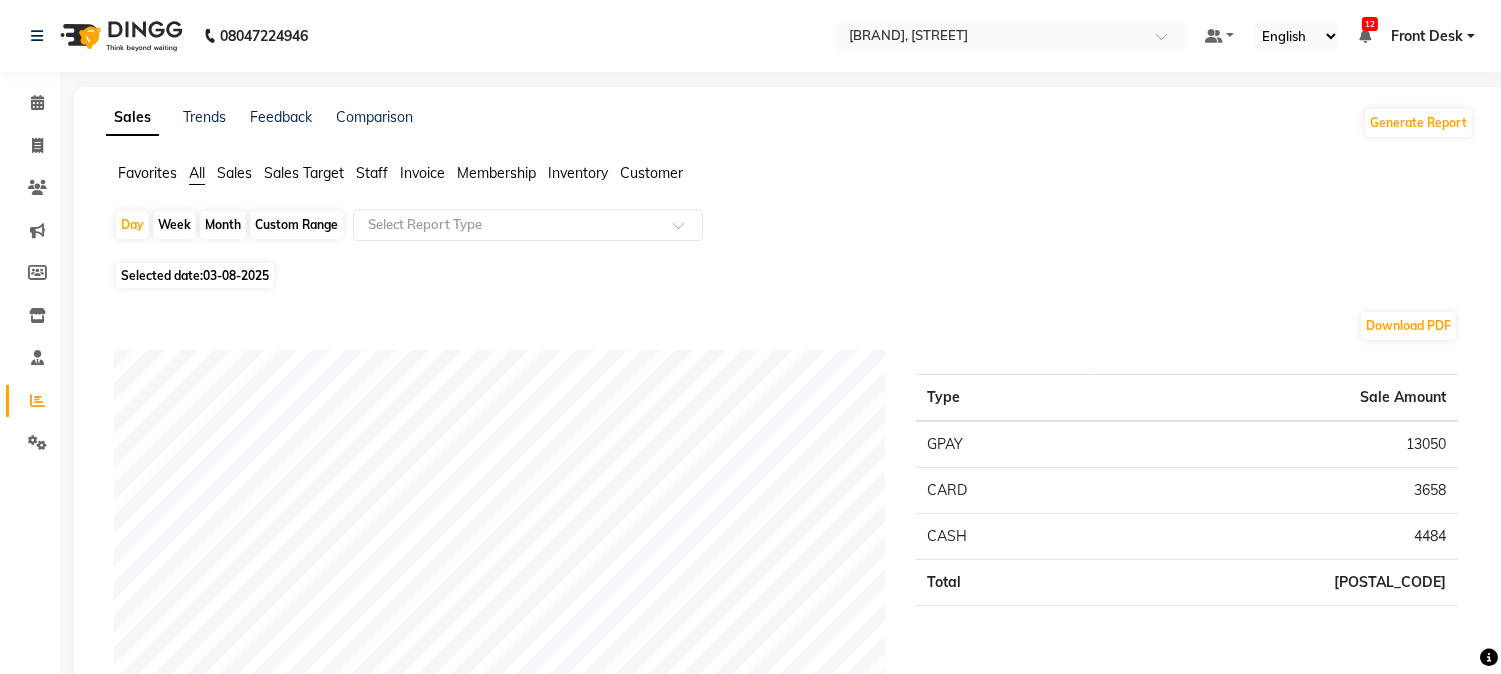 click on "Front Desk" at bounding box center [1427, 36] 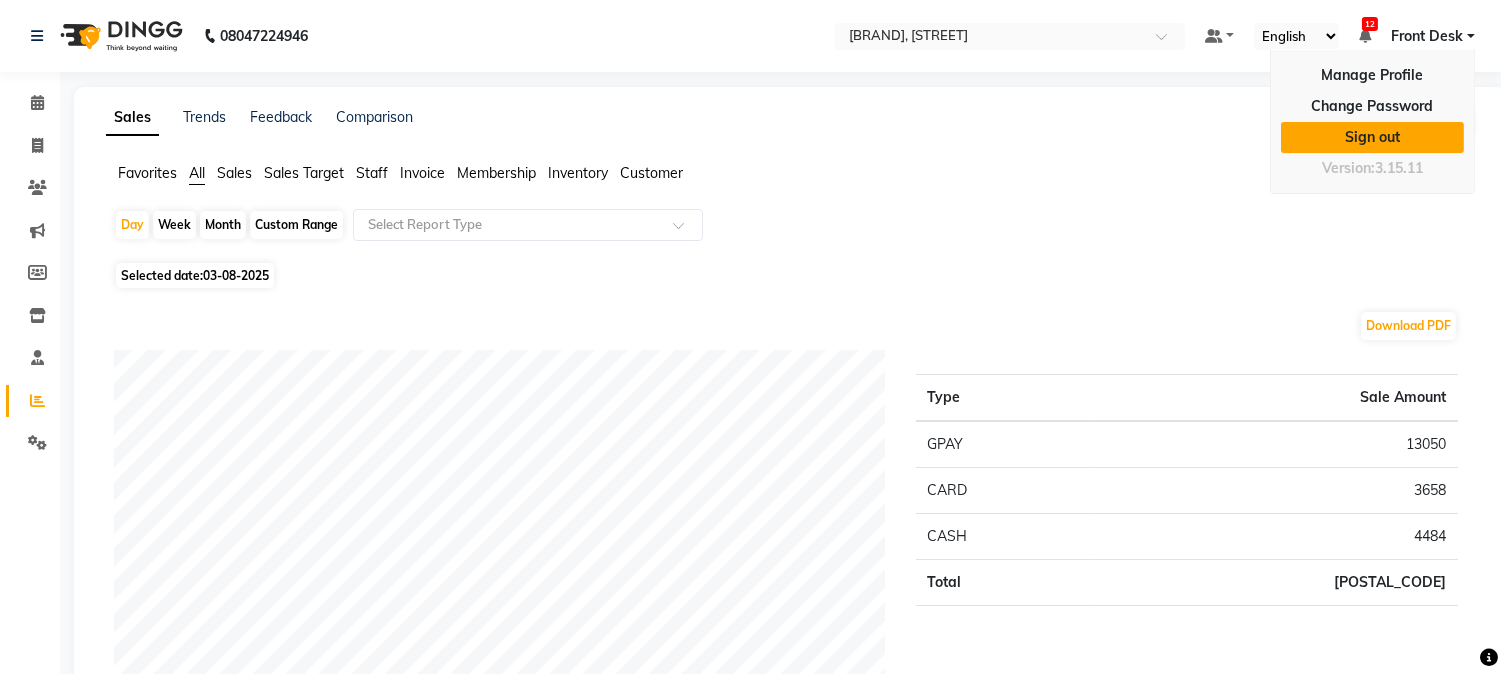 click on "Sign out" at bounding box center [1372, 137] 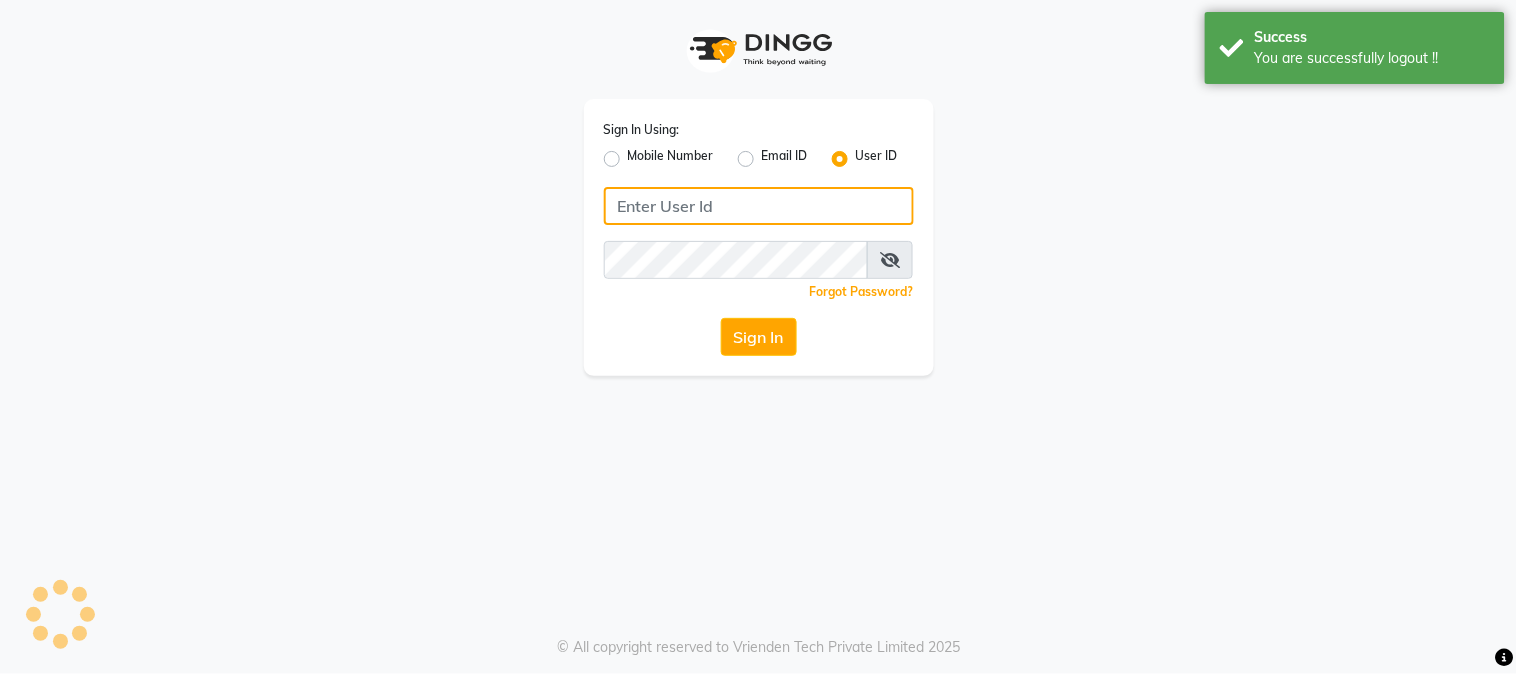 type on "[PHONE]" 